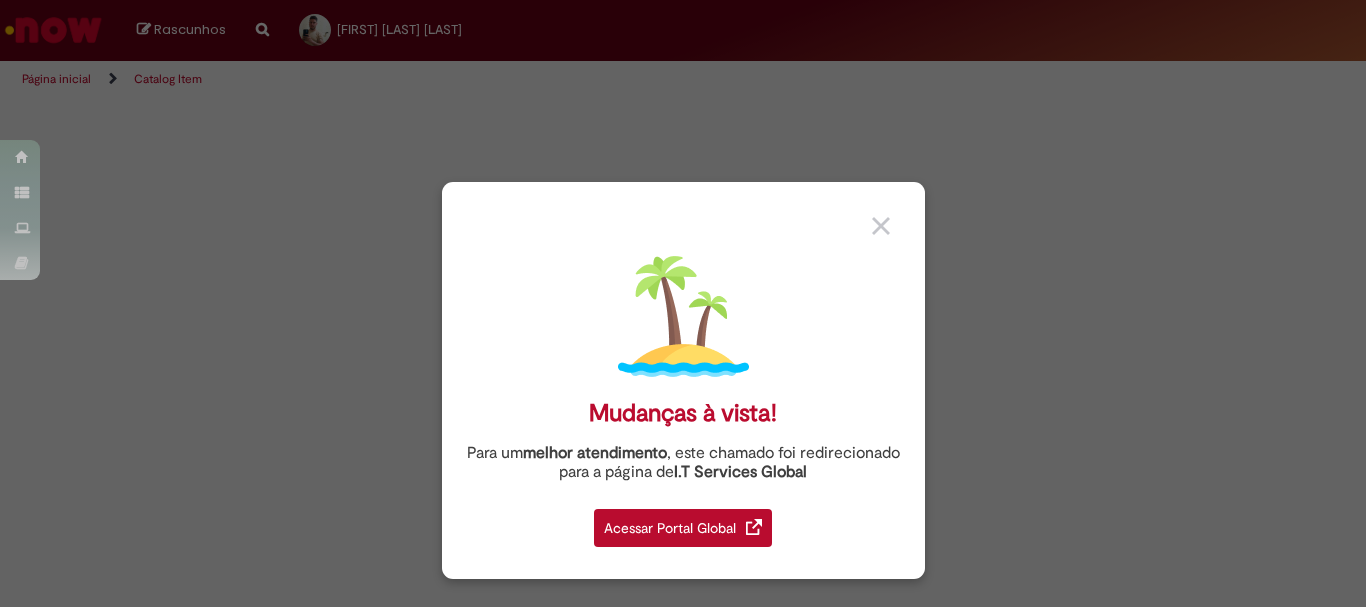scroll, scrollTop: 0, scrollLeft: 0, axis: both 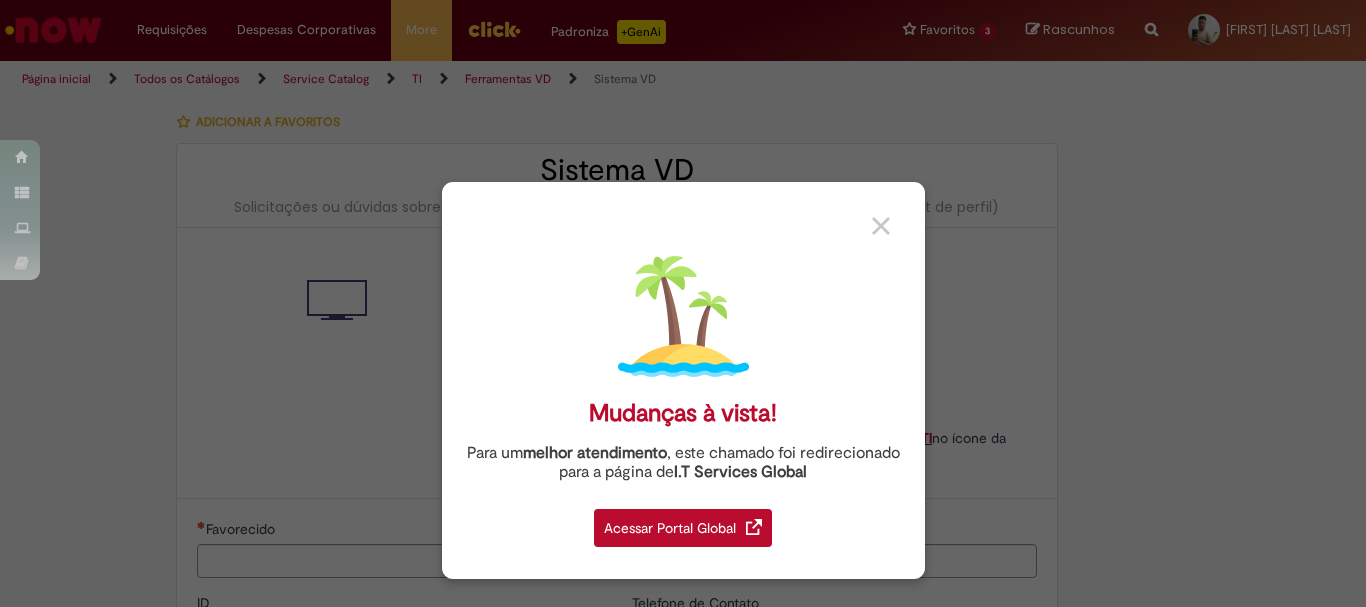 type on "********" 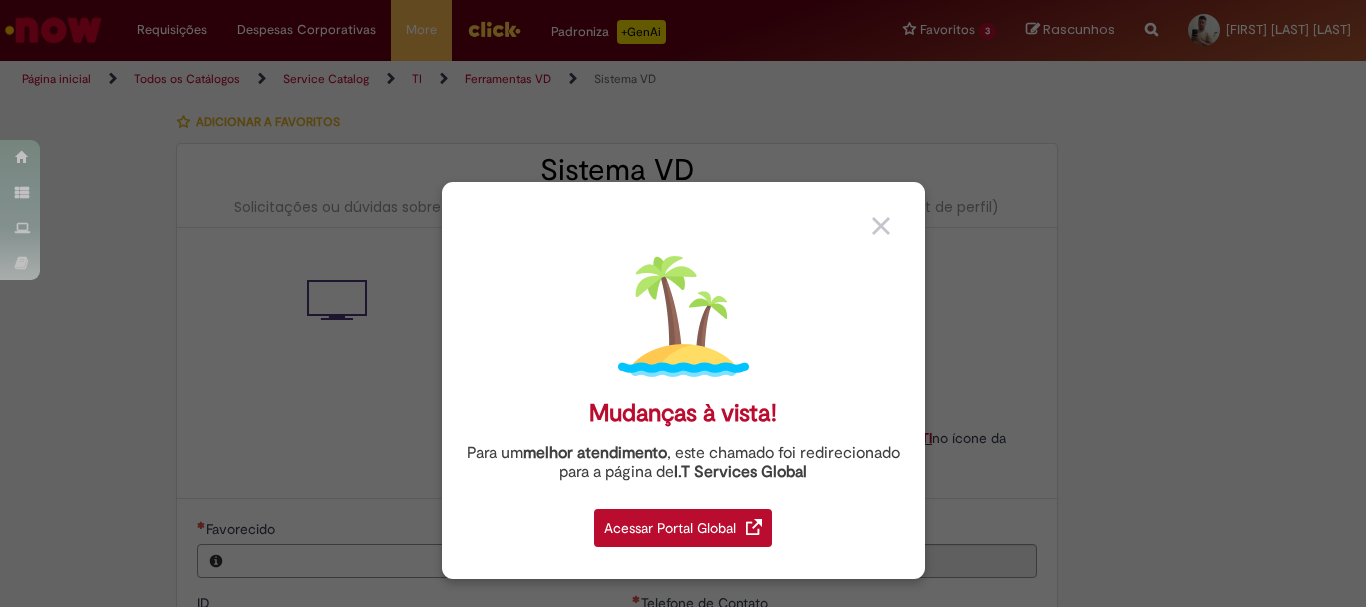 type on "**********" 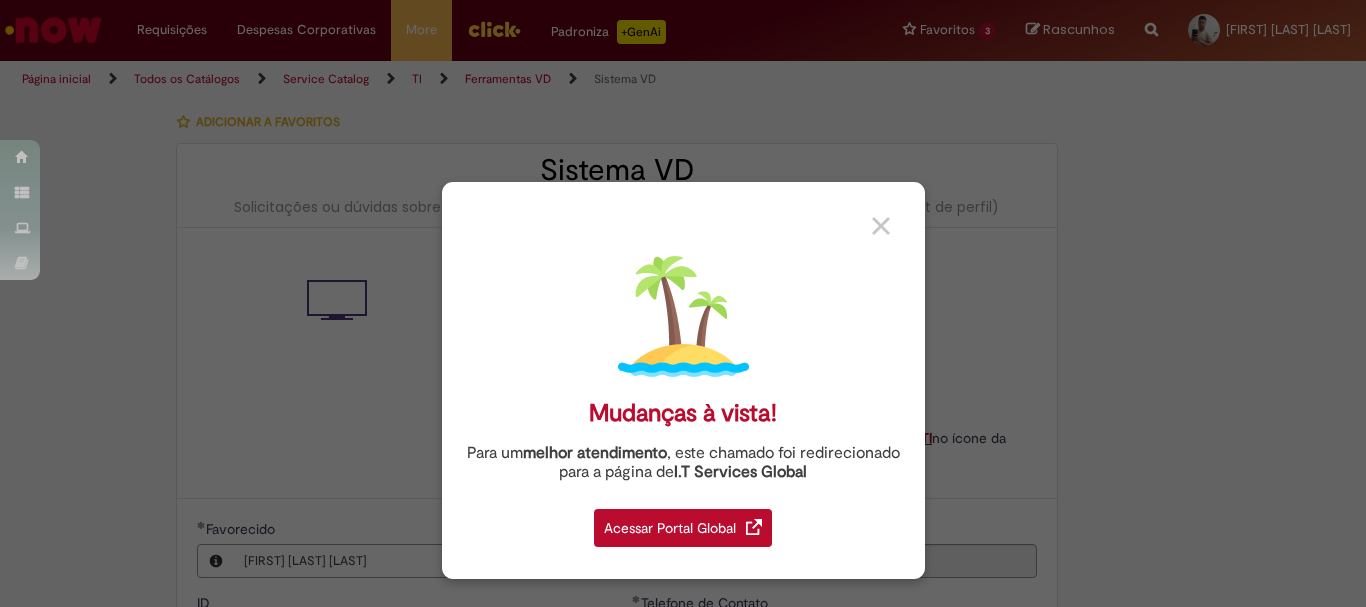 click on "Acessar Portal Global" at bounding box center [683, 528] 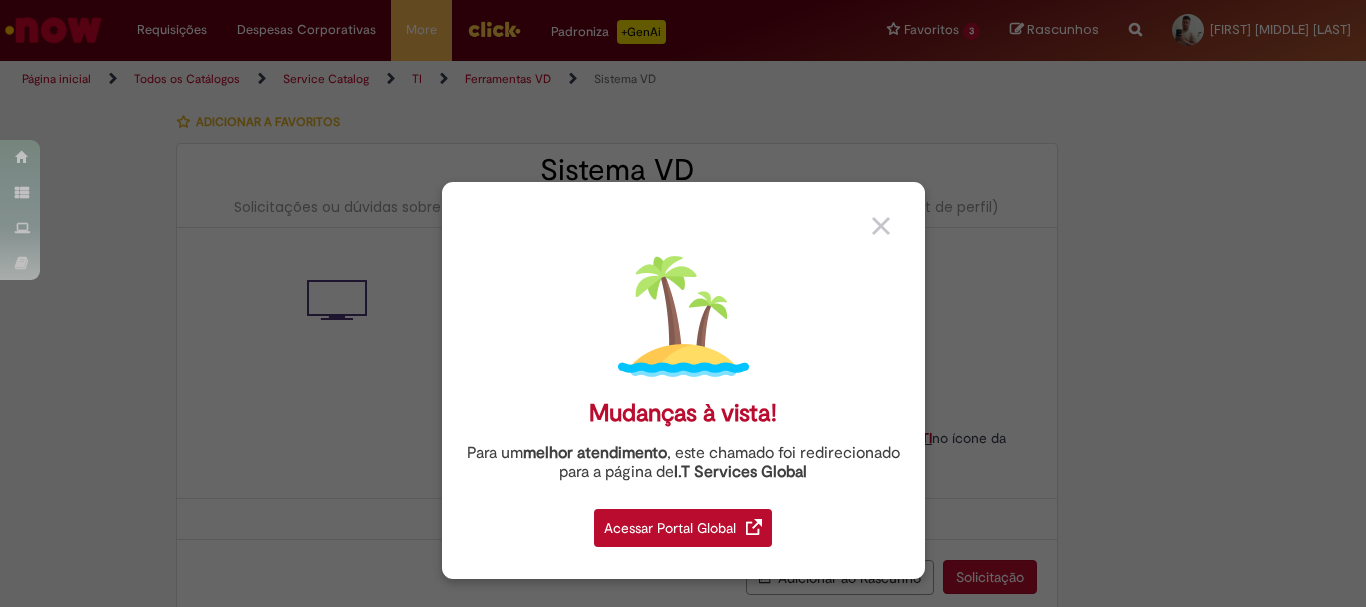 scroll, scrollTop: 0, scrollLeft: 0, axis: both 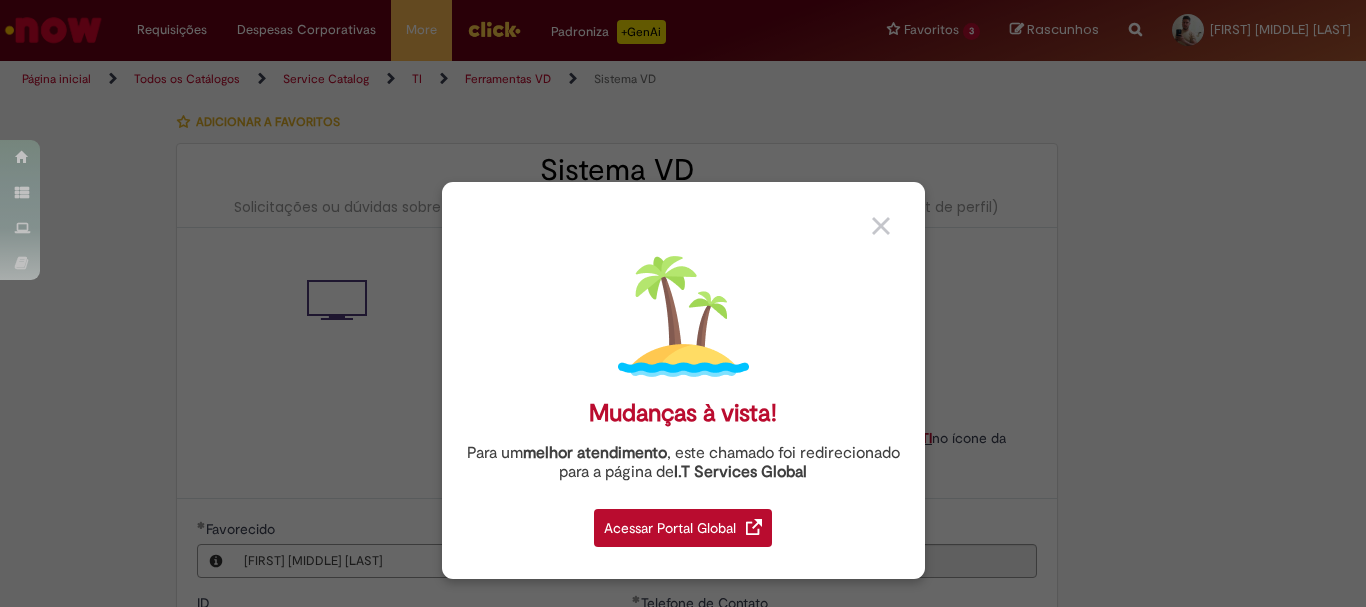 click at bounding box center [881, 226] 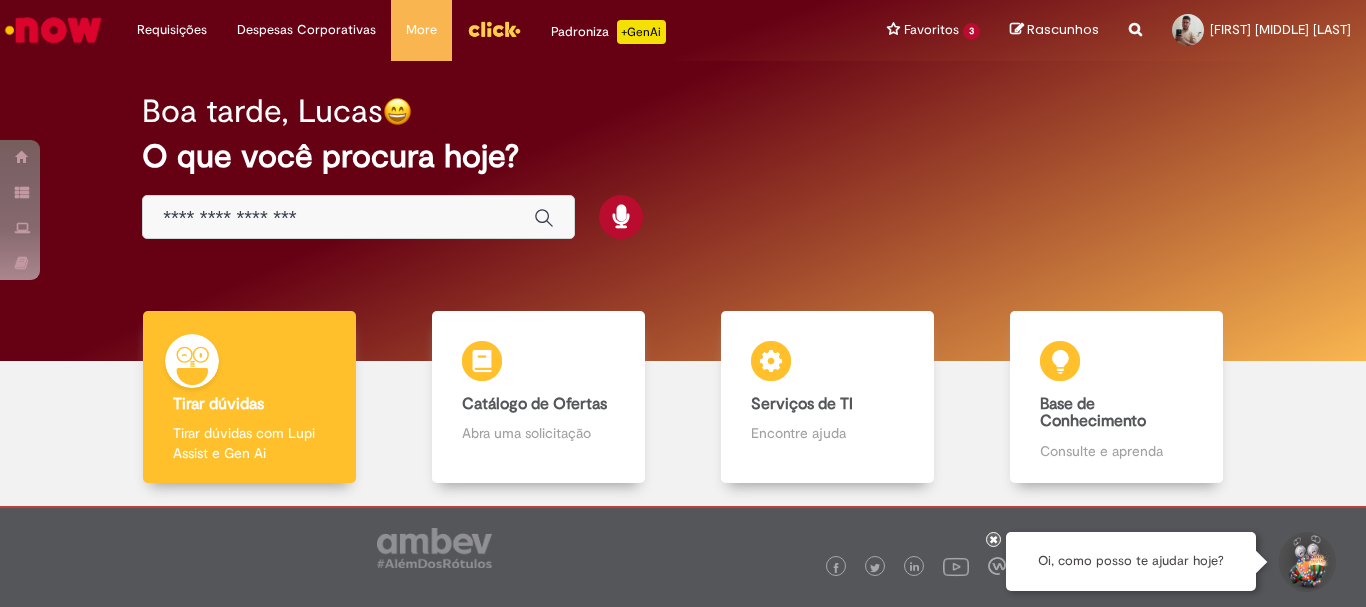 scroll, scrollTop: 98, scrollLeft: 0, axis: vertical 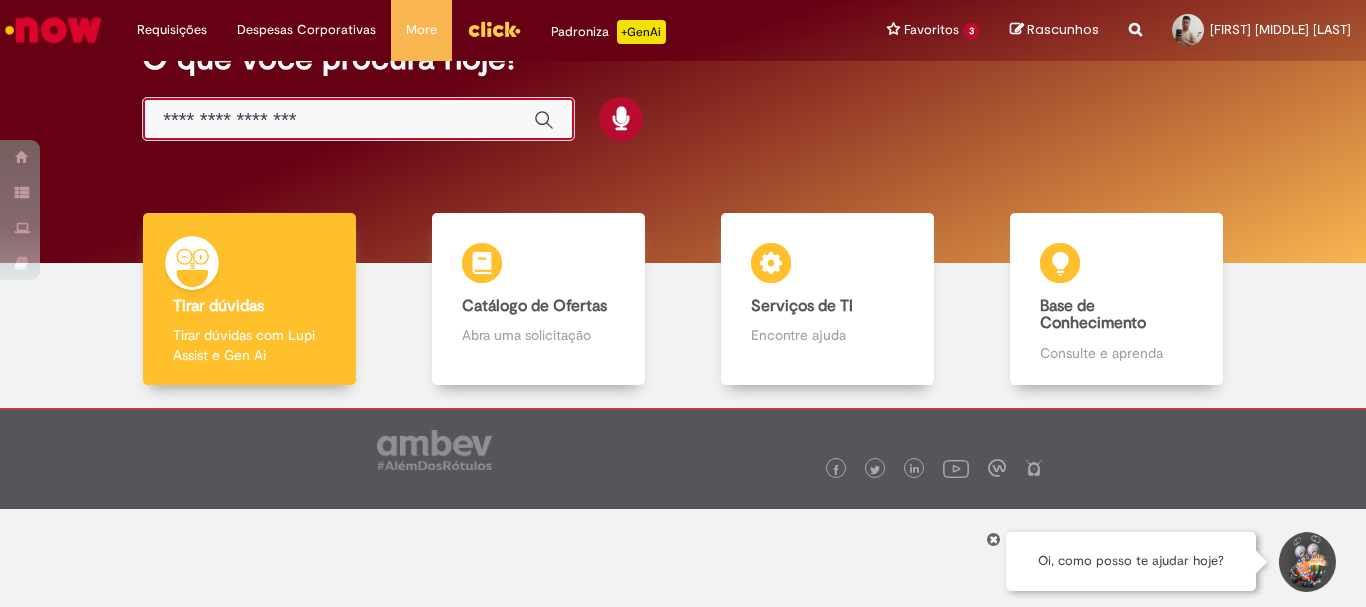 click at bounding box center [338, 120] 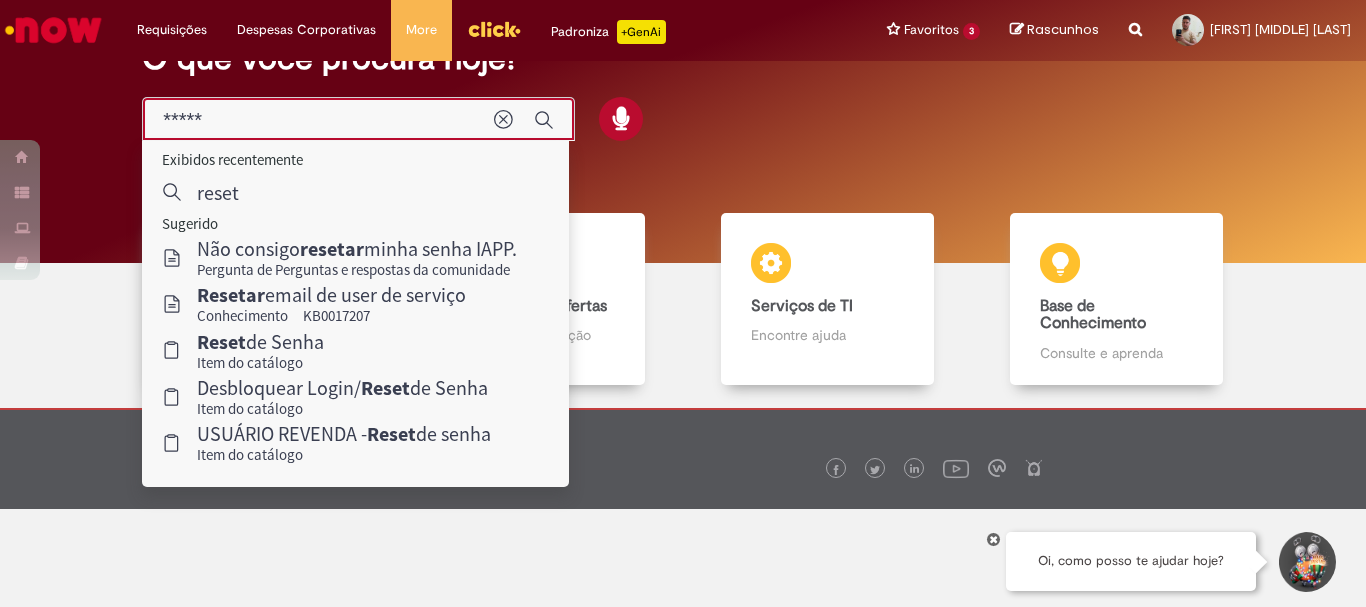 type on "*****" 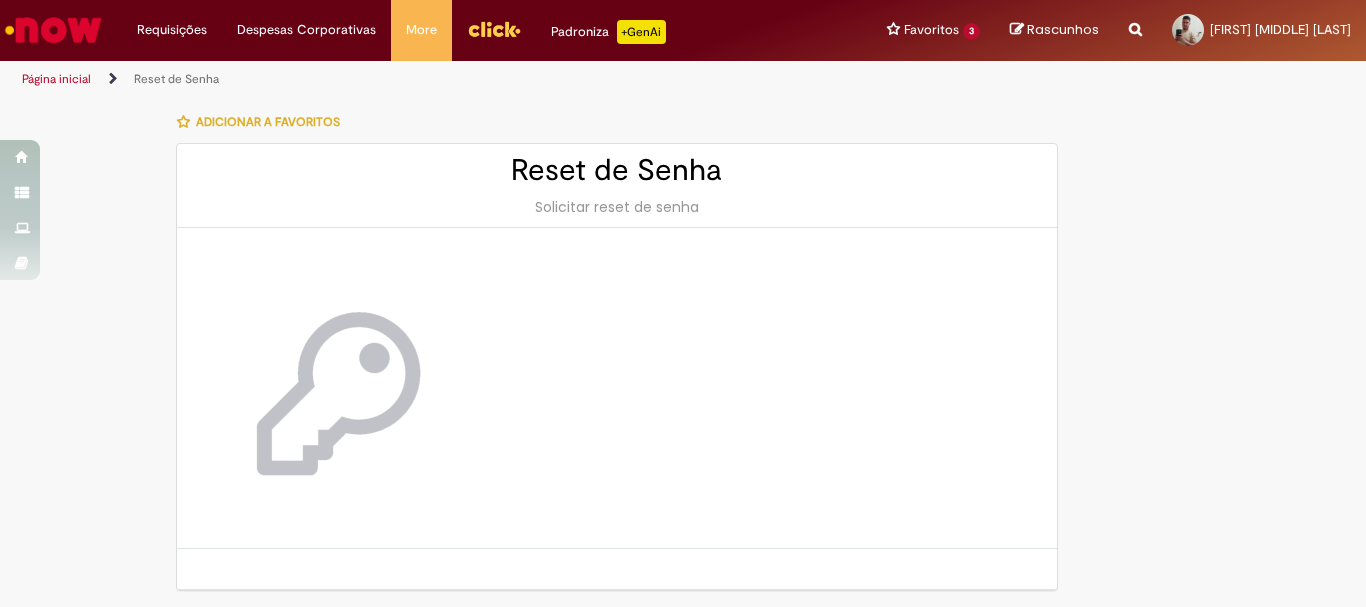 scroll, scrollTop: 66, scrollLeft: 0, axis: vertical 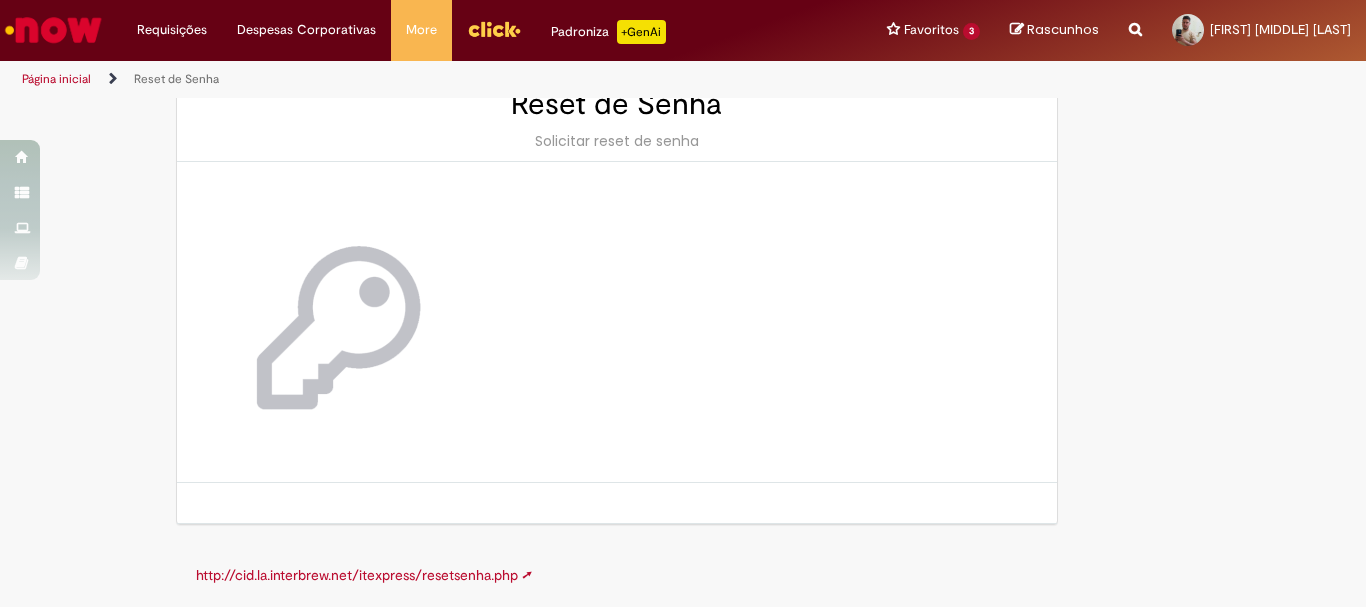 click at bounding box center (336, 322) 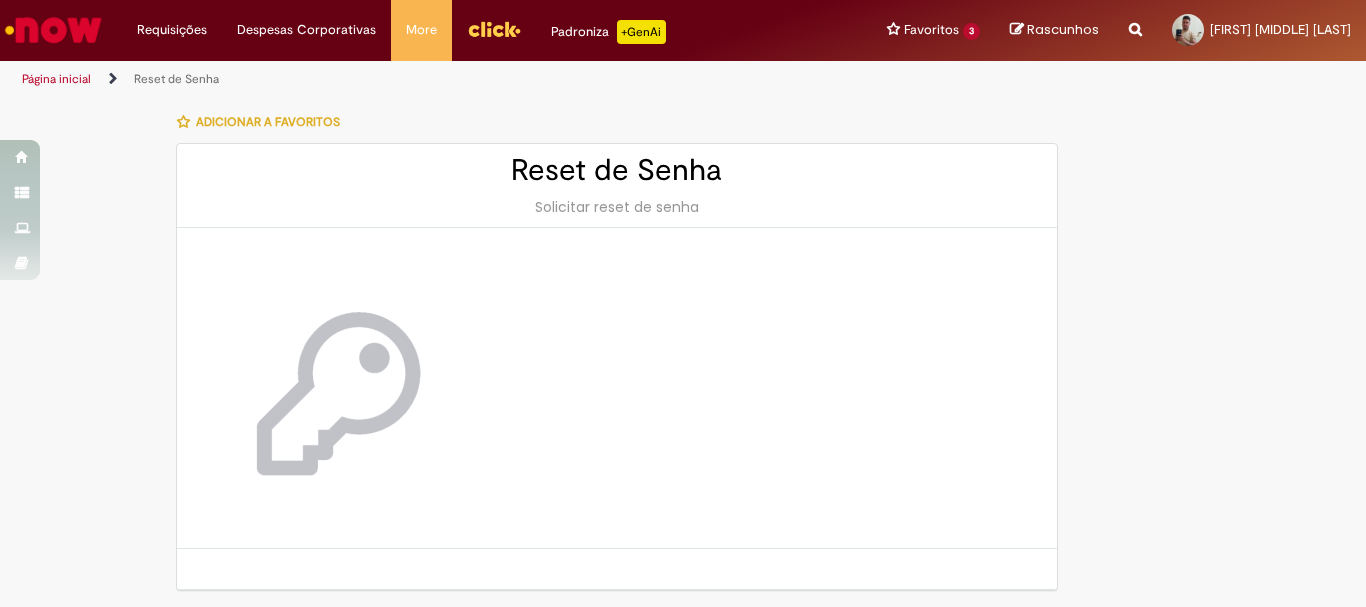 click on "Reset de Senha" at bounding box center (617, 170) 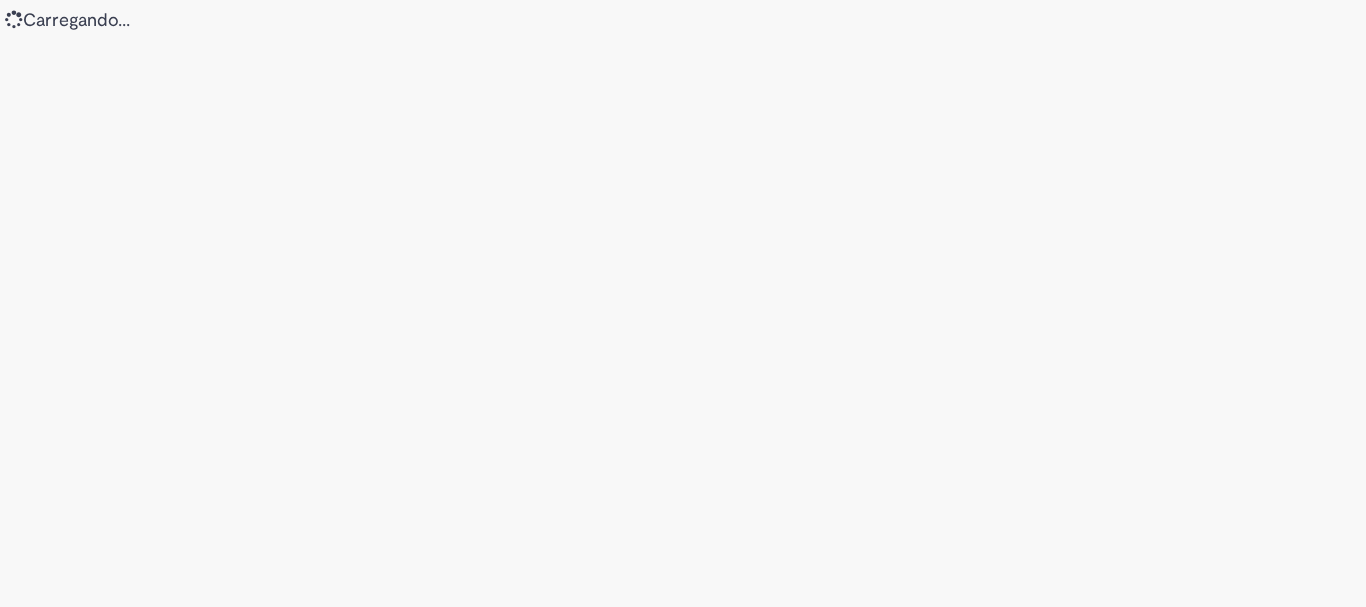 scroll, scrollTop: 0, scrollLeft: 0, axis: both 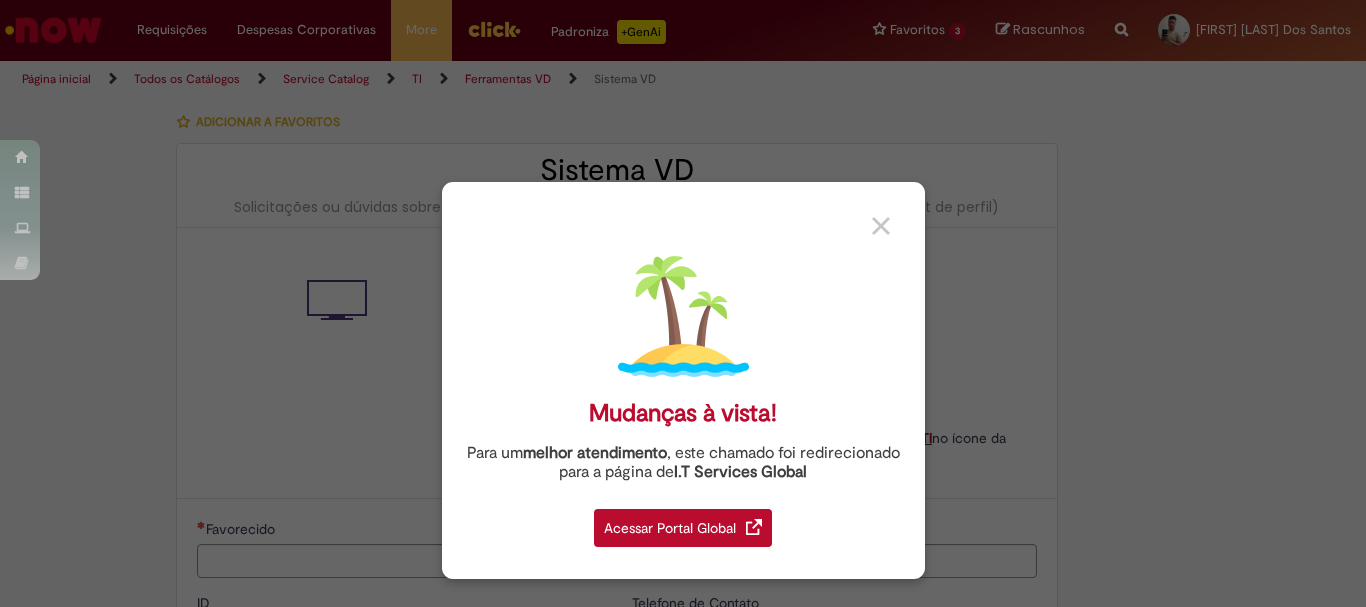 type on "********" 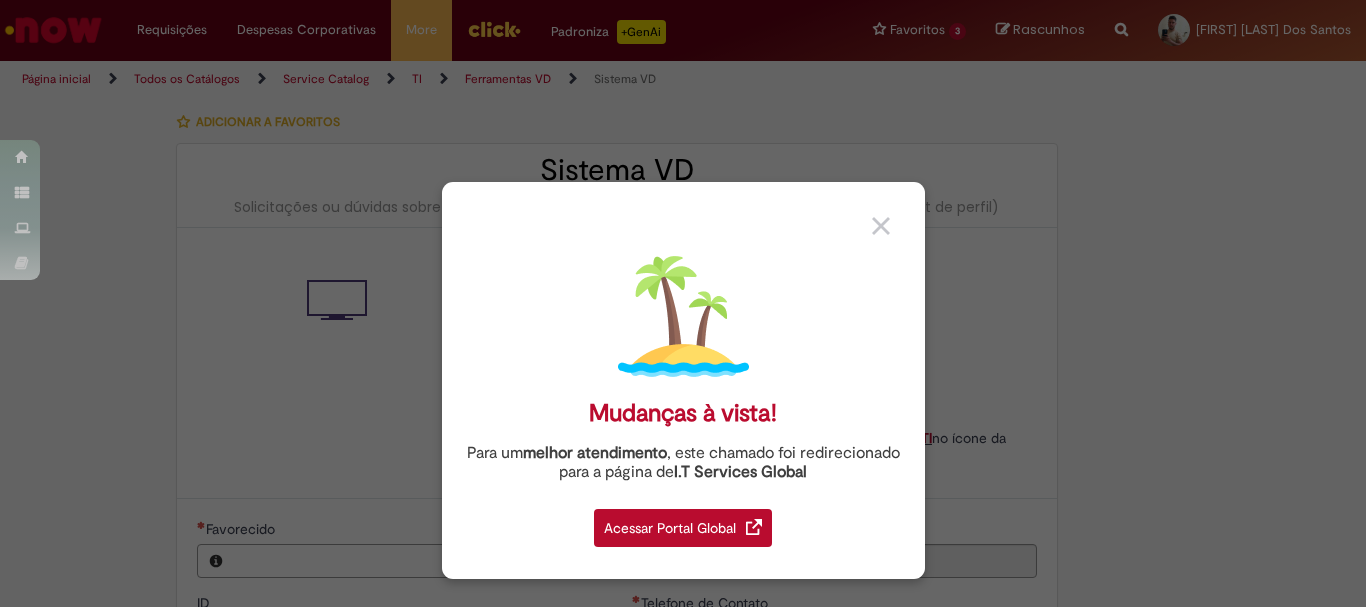 type on "**********" 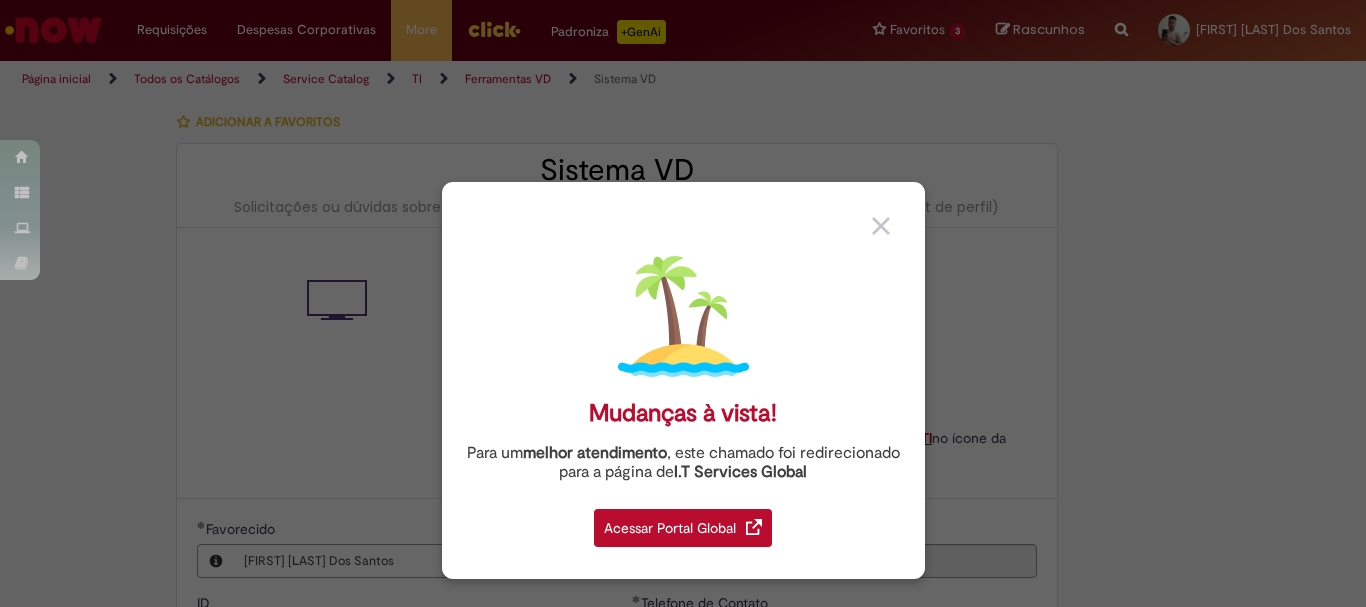 click at bounding box center (881, 226) 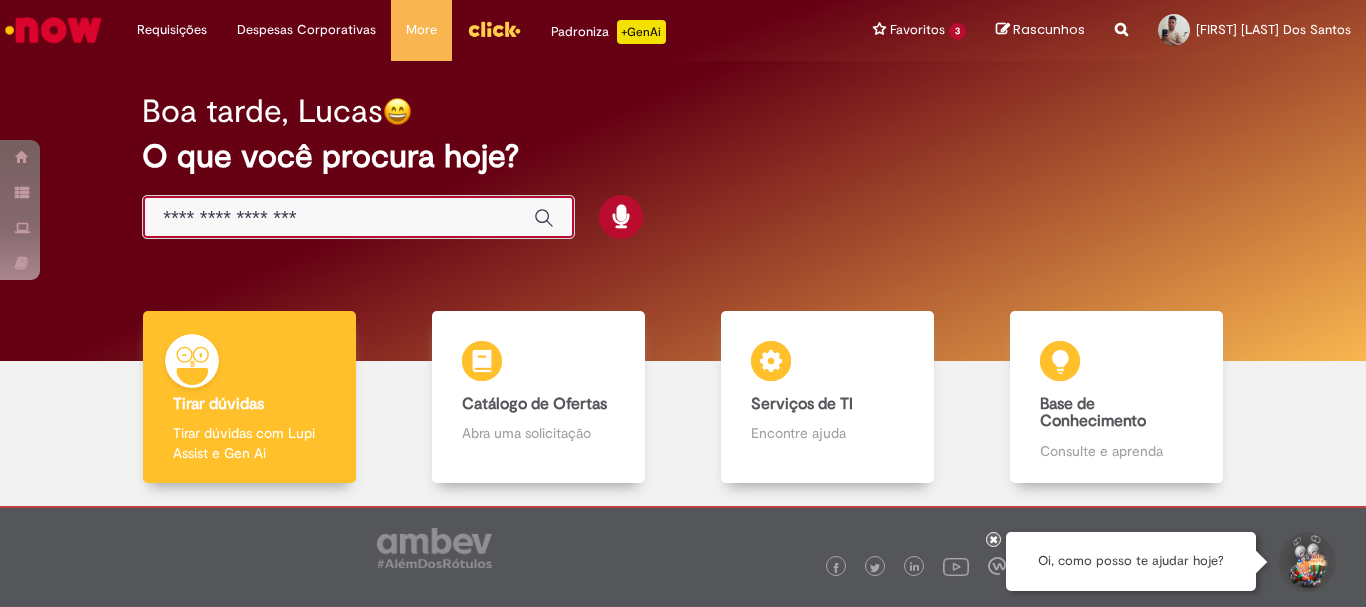 click at bounding box center [338, 218] 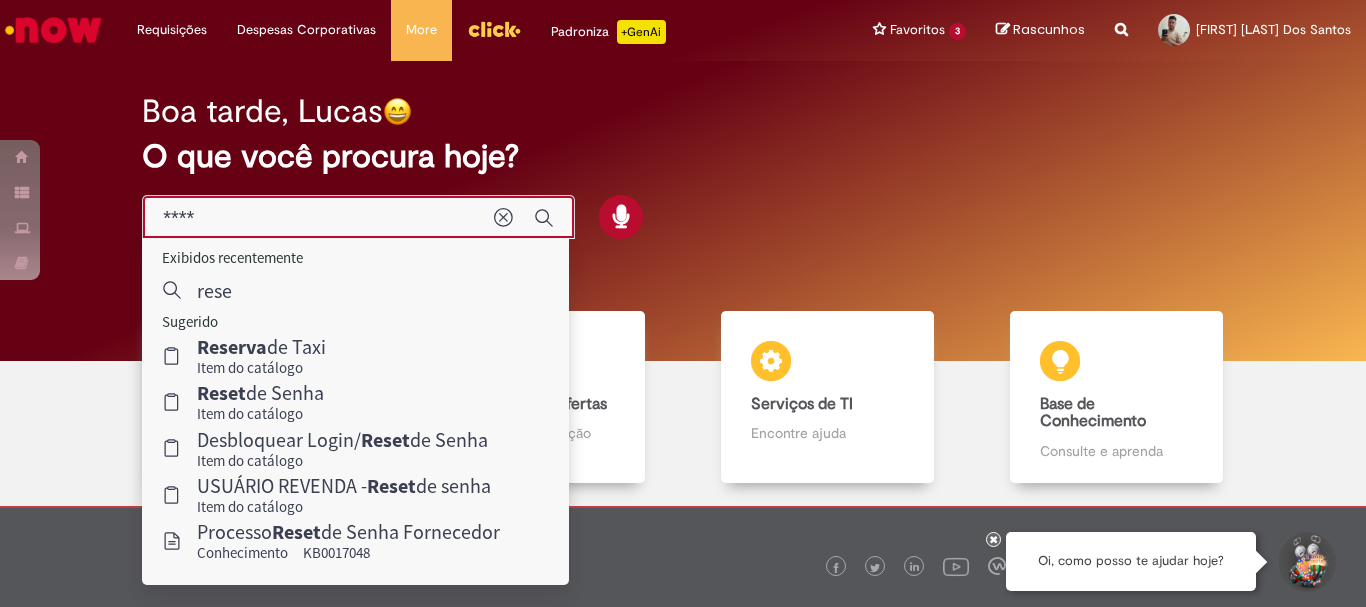type on "*****" 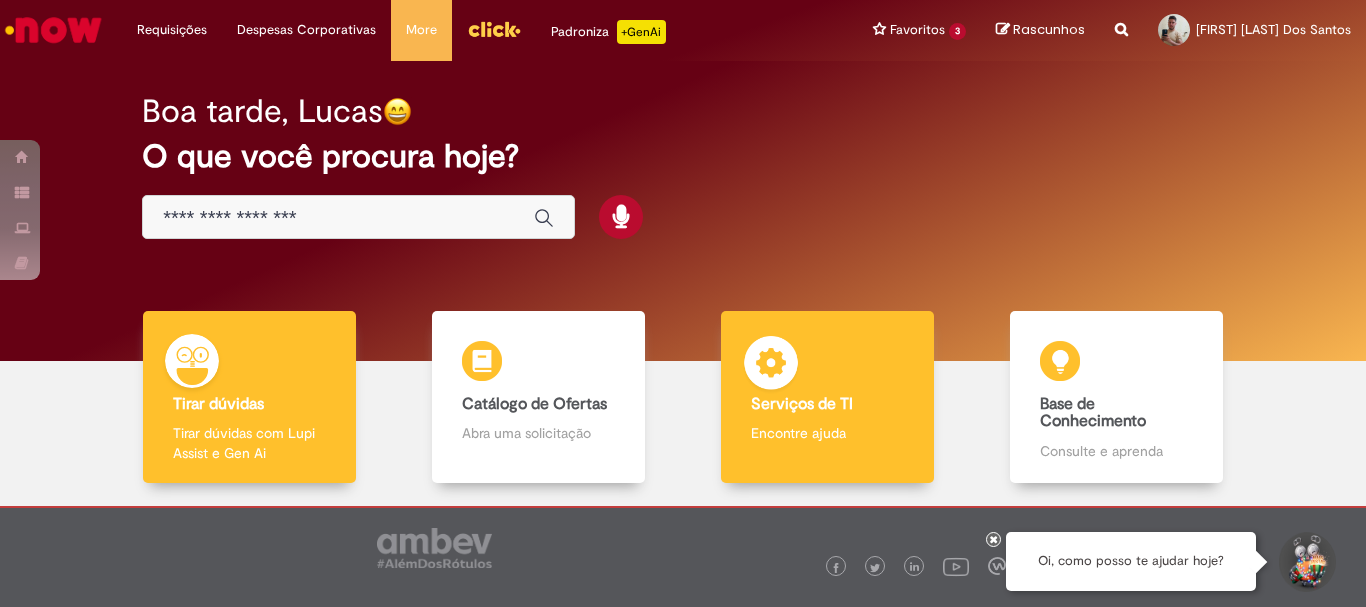 scroll, scrollTop: 98, scrollLeft: 0, axis: vertical 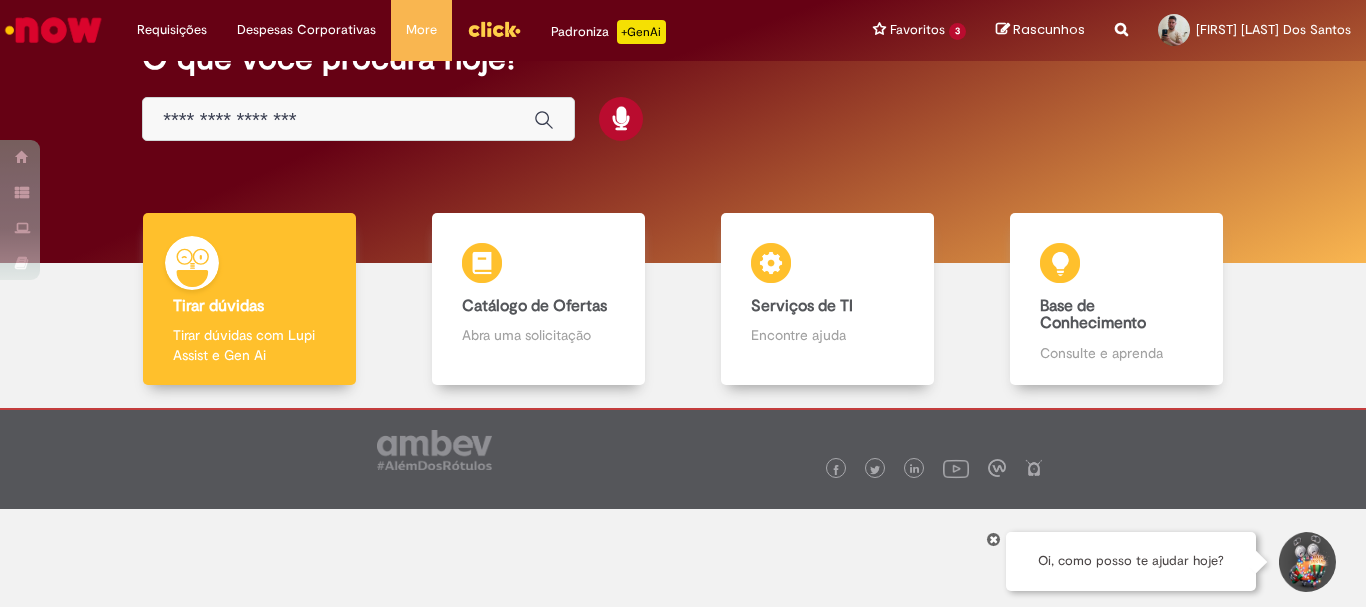 click at bounding box center (358, 119) 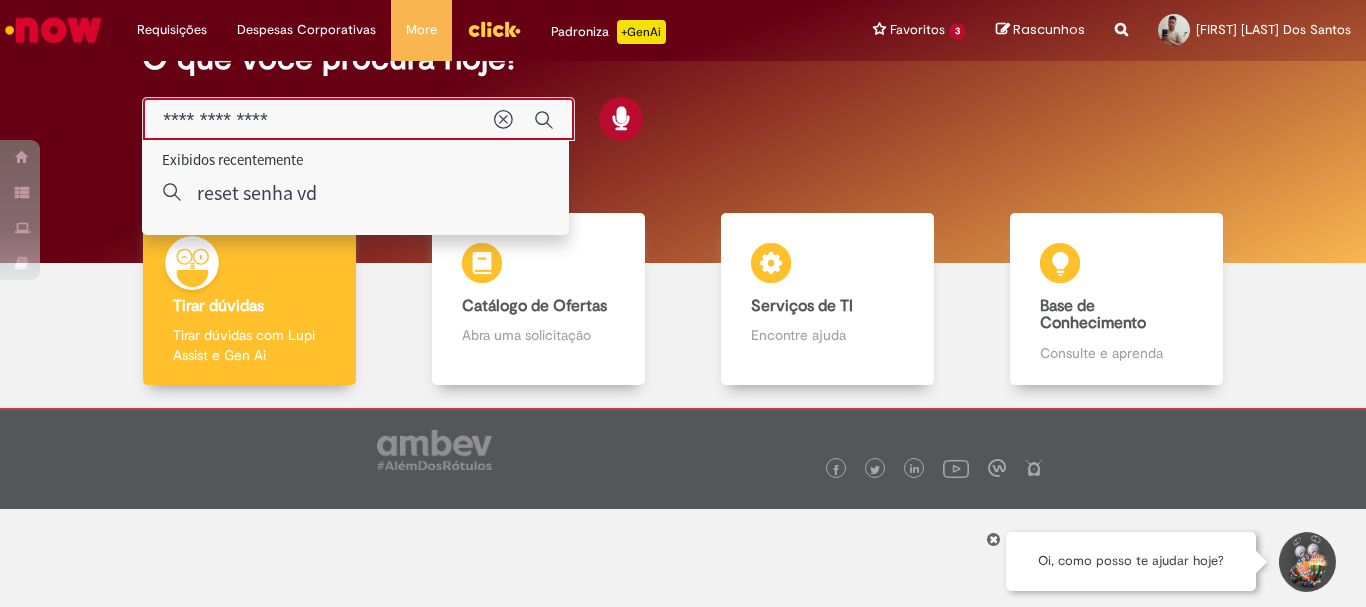 type on "**********" 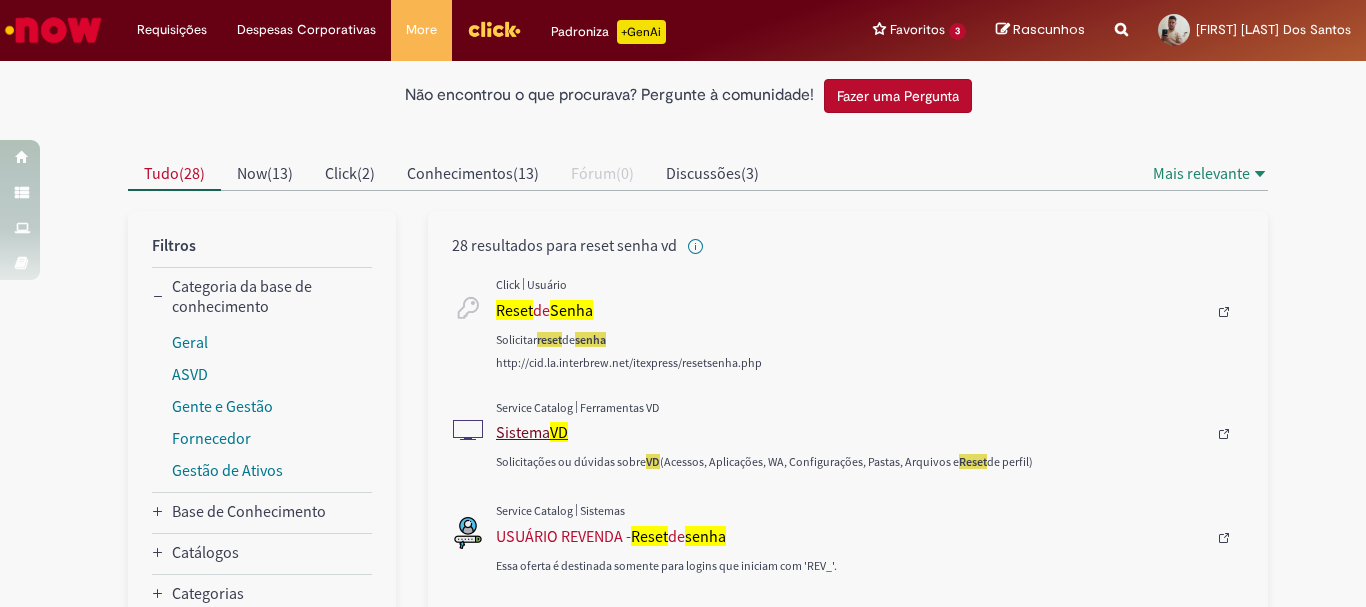 scroll, scrollTop: 300, scrollLeft: 0, axis: vertical 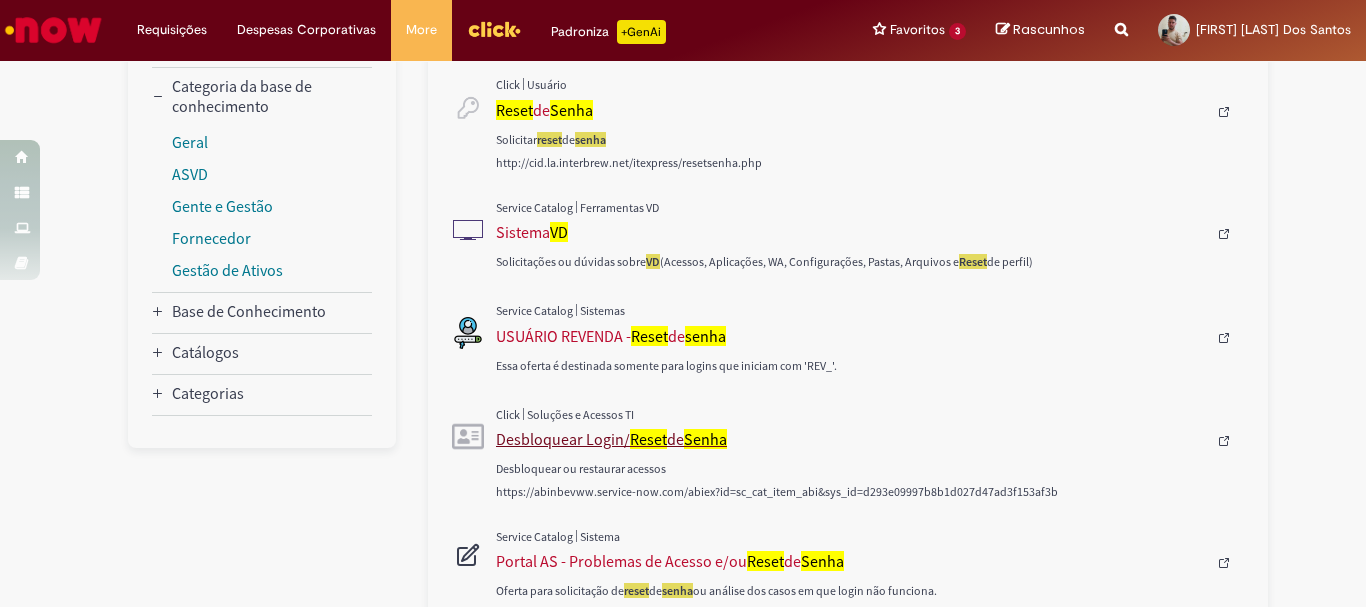 click on "Desbloquear Login/  Reset  de  Senha" at bounding box center (851, 439) 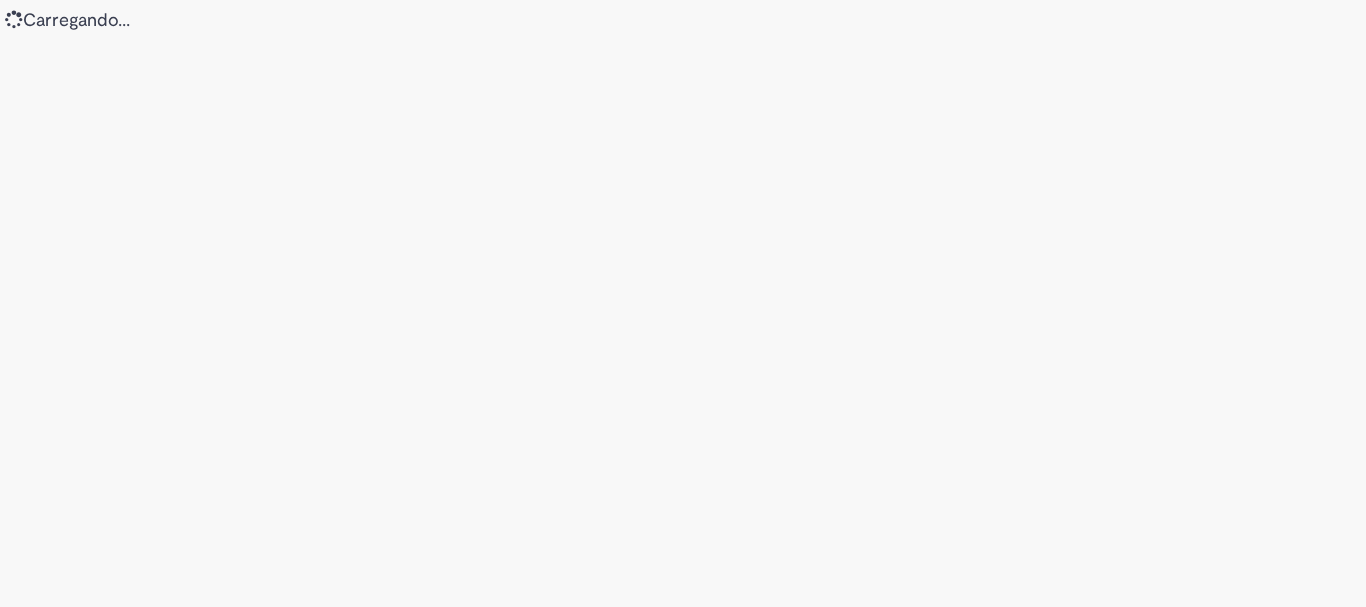 scroll, scrollTop: 0, scrollLeft: 0, axis: both 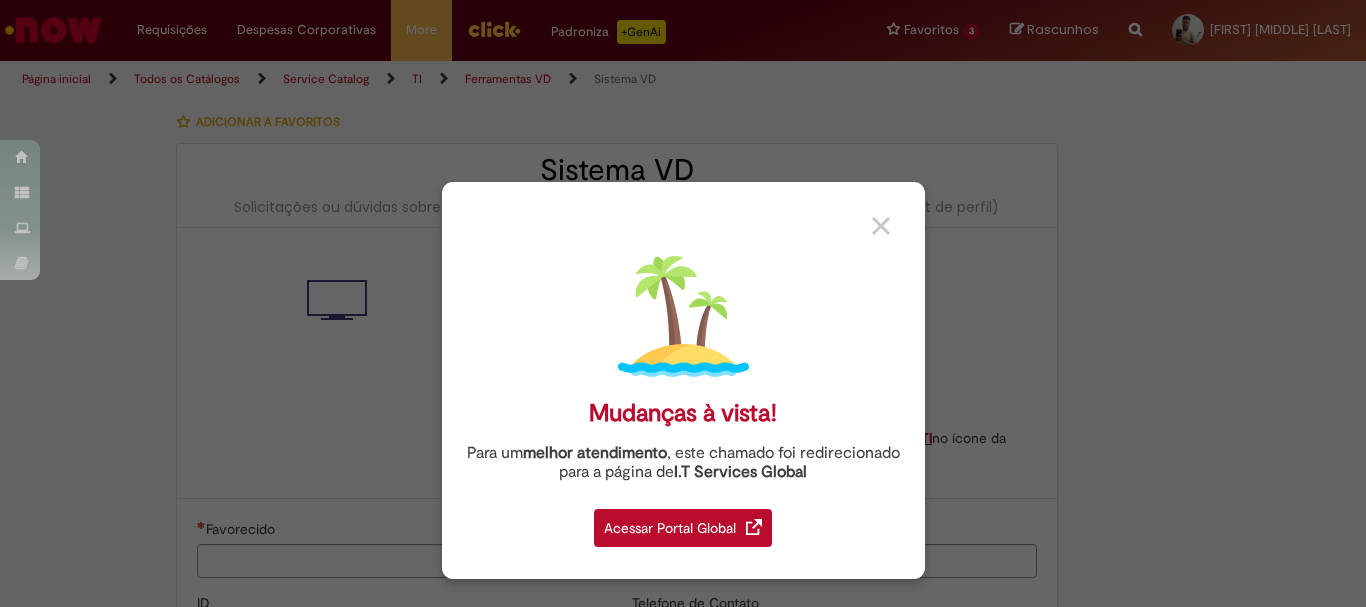type on "********" 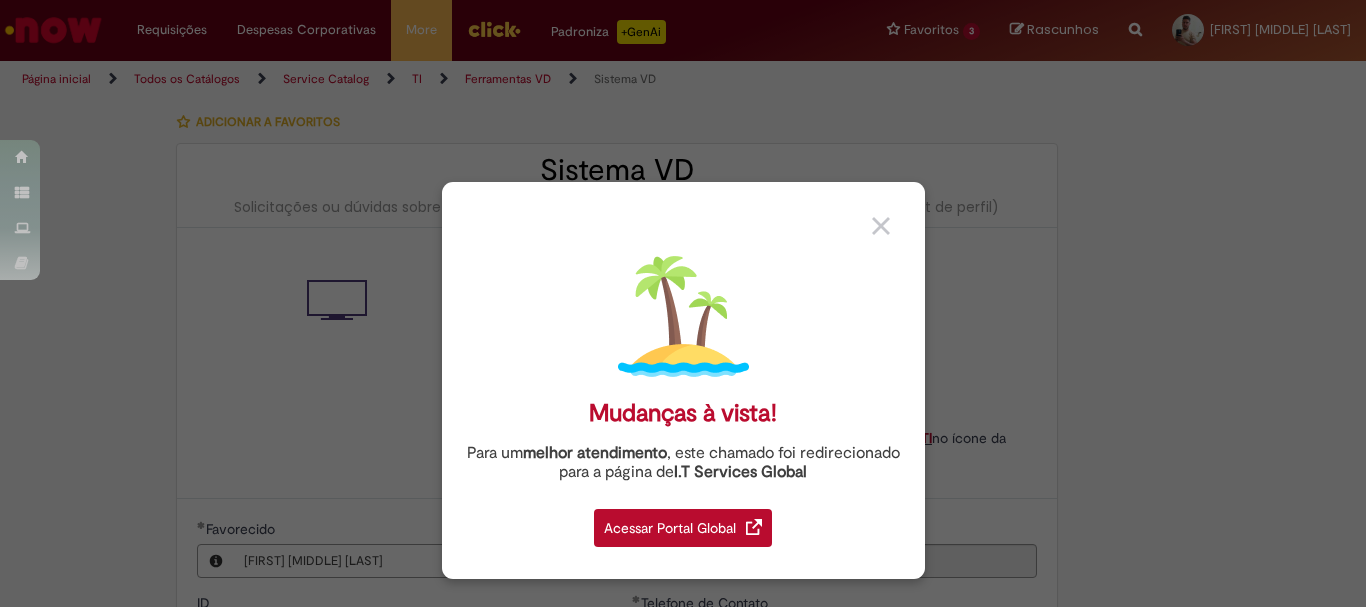 click at bounding box center [881, 226] 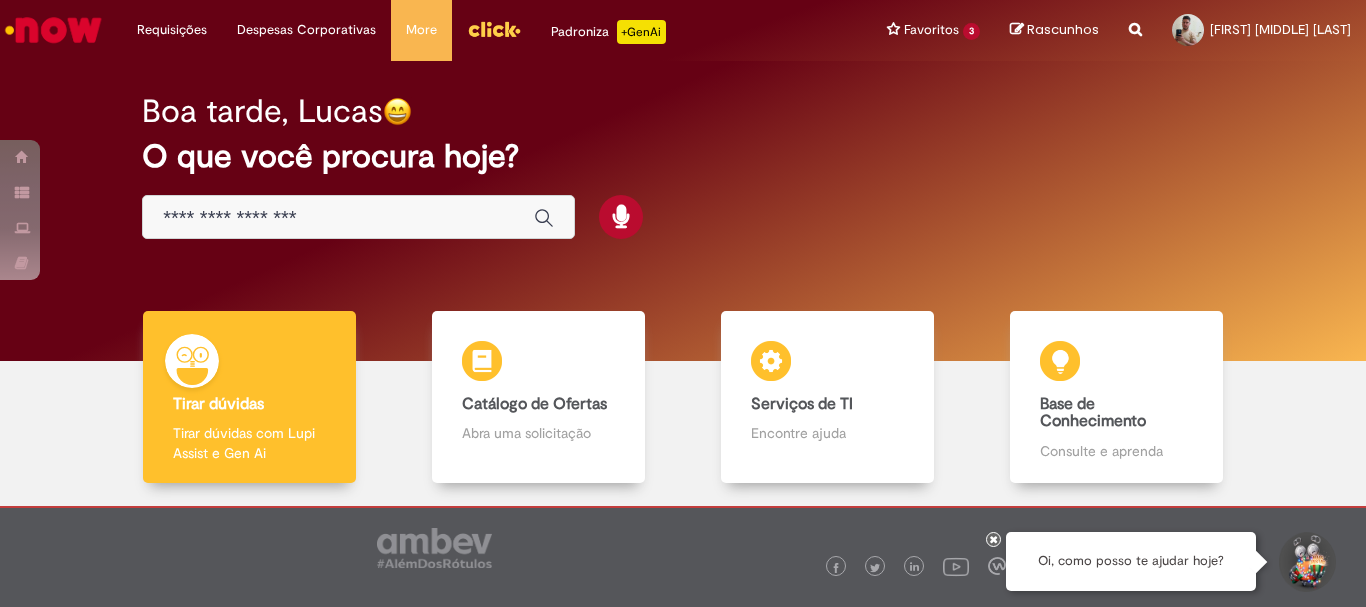 scroll, scrollTop: 98, scrollLeft: 0, axis: vertical 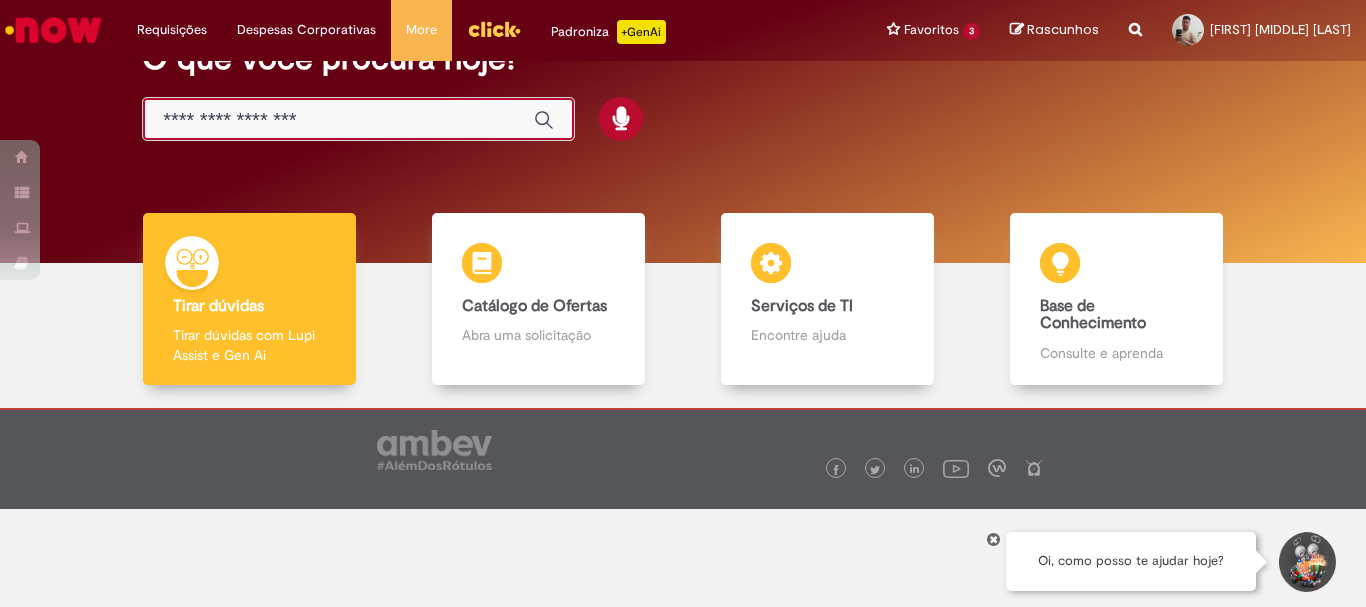 click at bounding box center [338, 120] 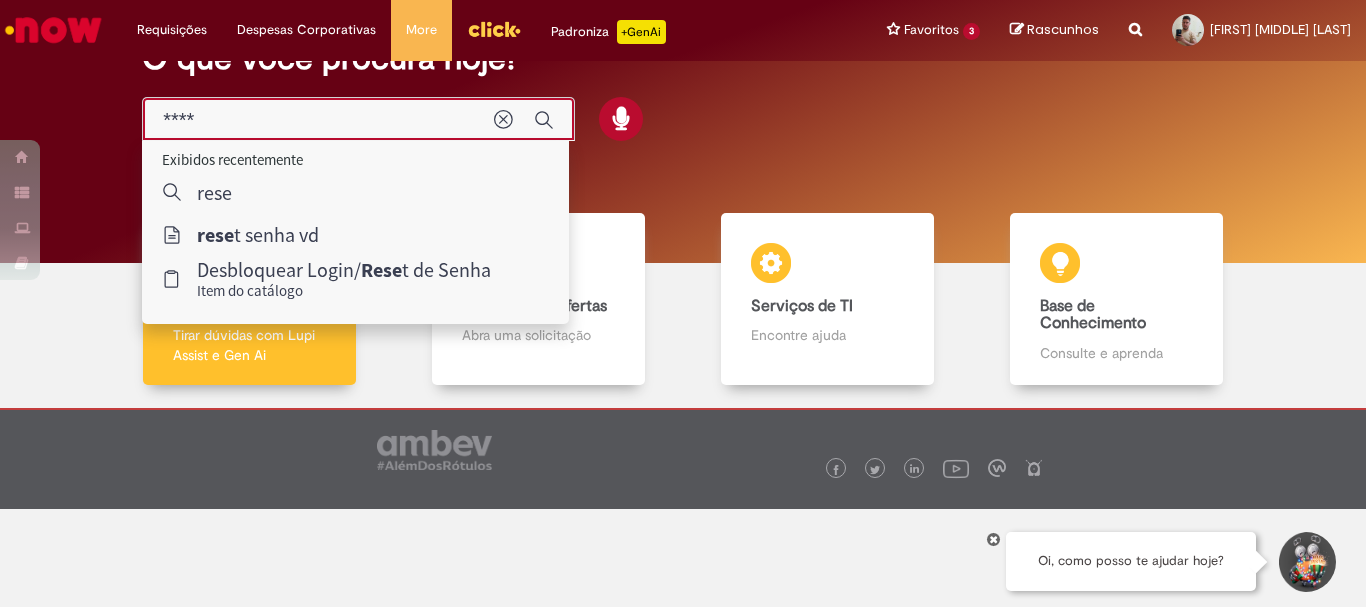 type on "*****" 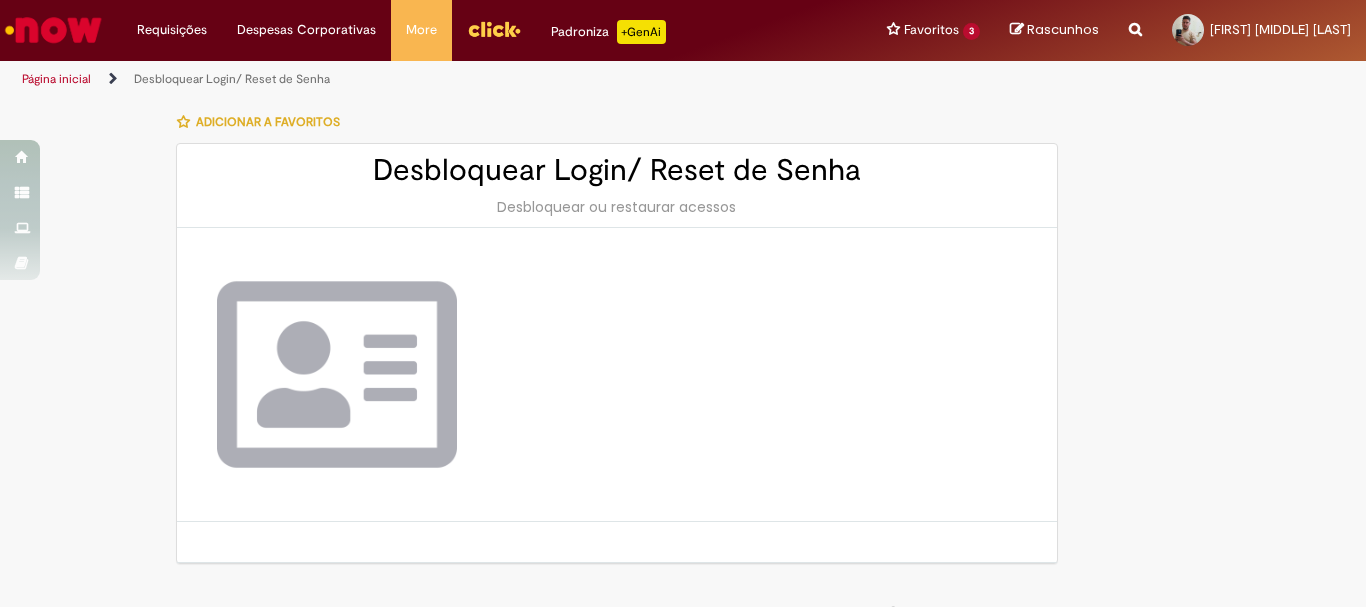scroll, scrollTop: 39, scrollLeft: 0, axis: vertical 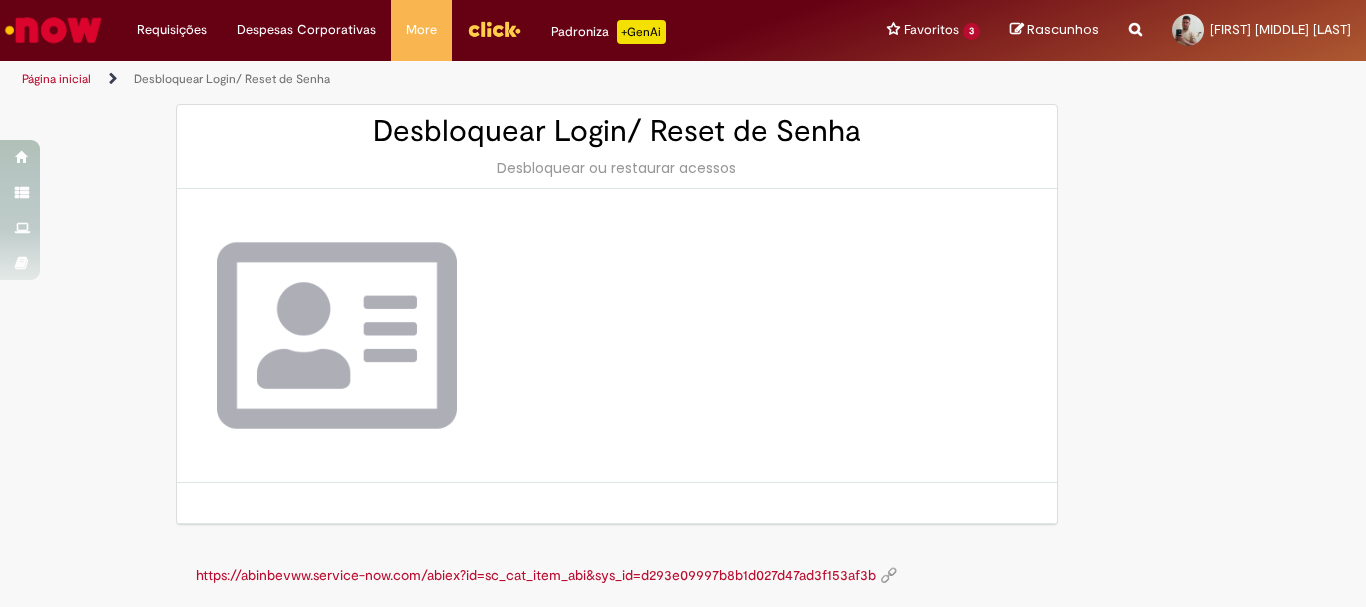 click at bounding box center [337, 335] 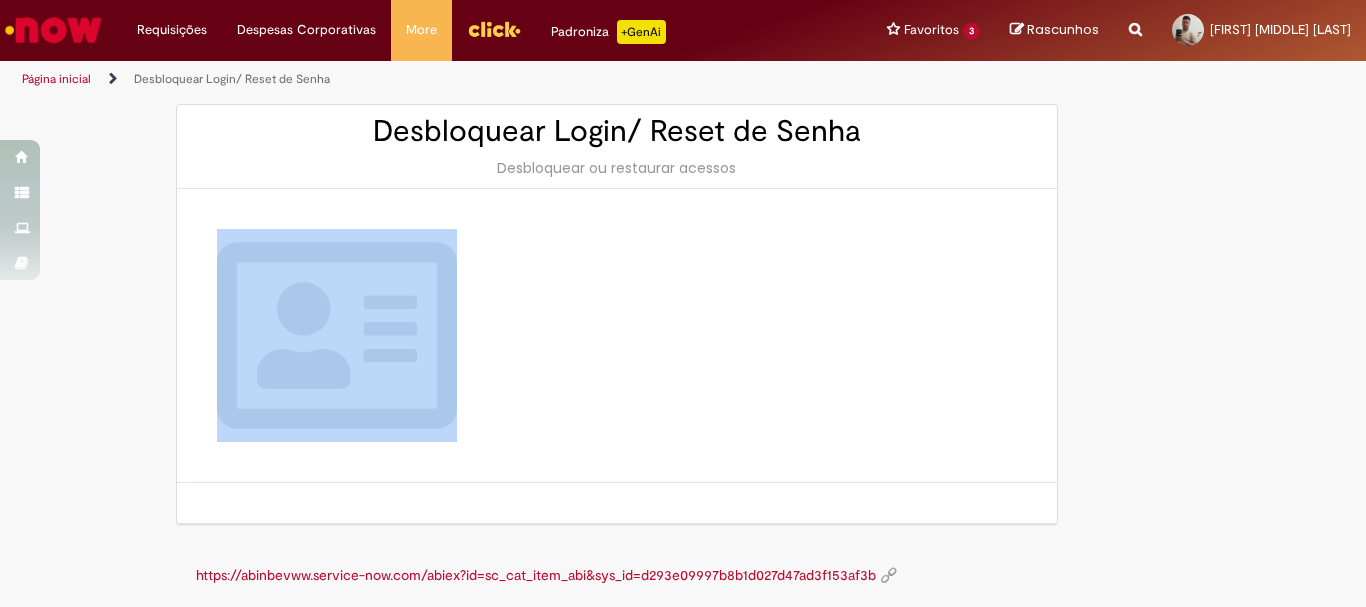 click at bounding box center (617, 336) 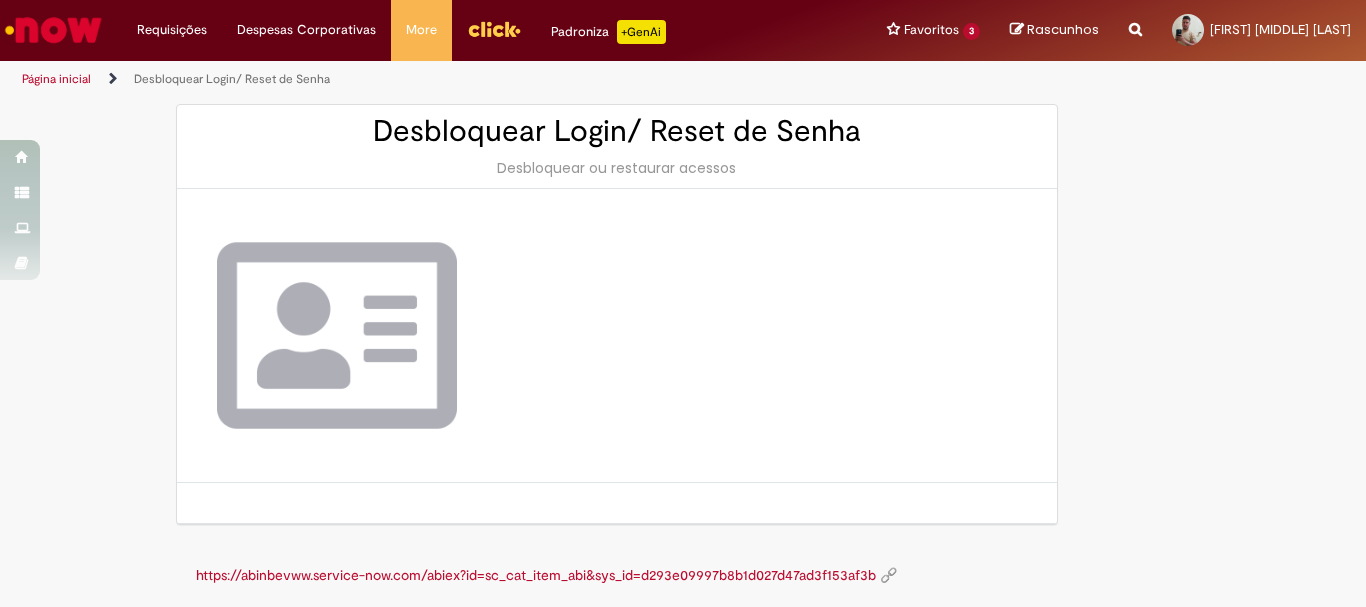 click on "Desbloquear ou restaurar acessos" at bounding box center (617, 168) 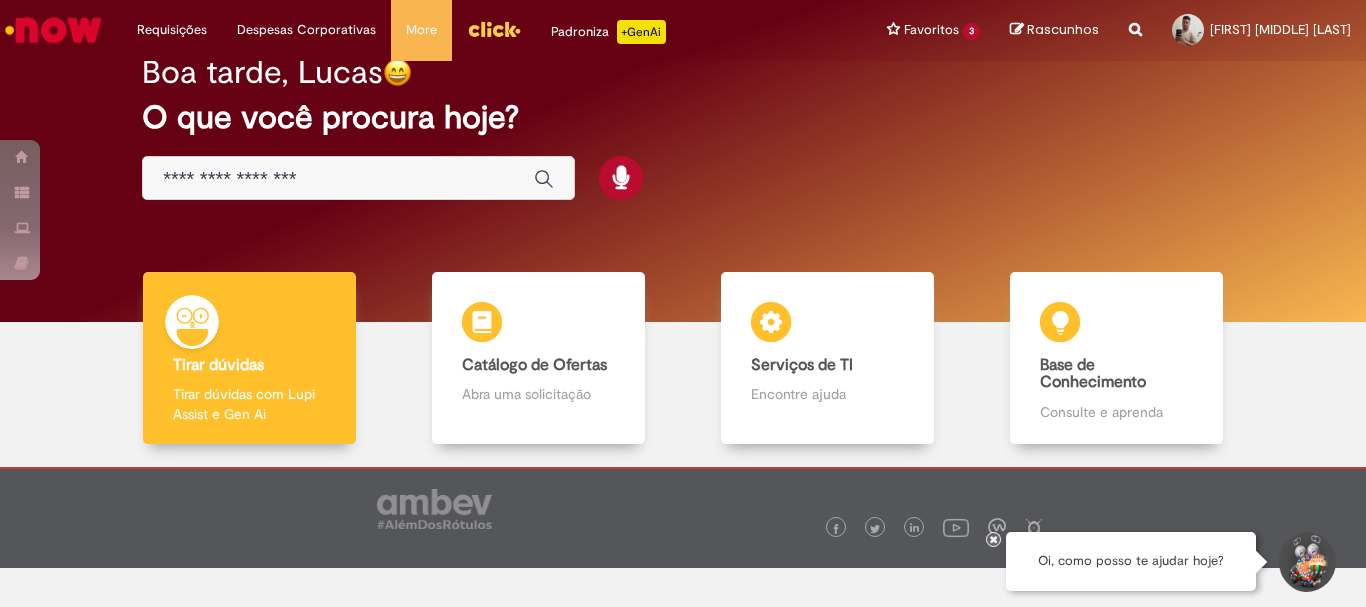 scroll, scrollTop: 0, scrollLeft: 0, axis: both 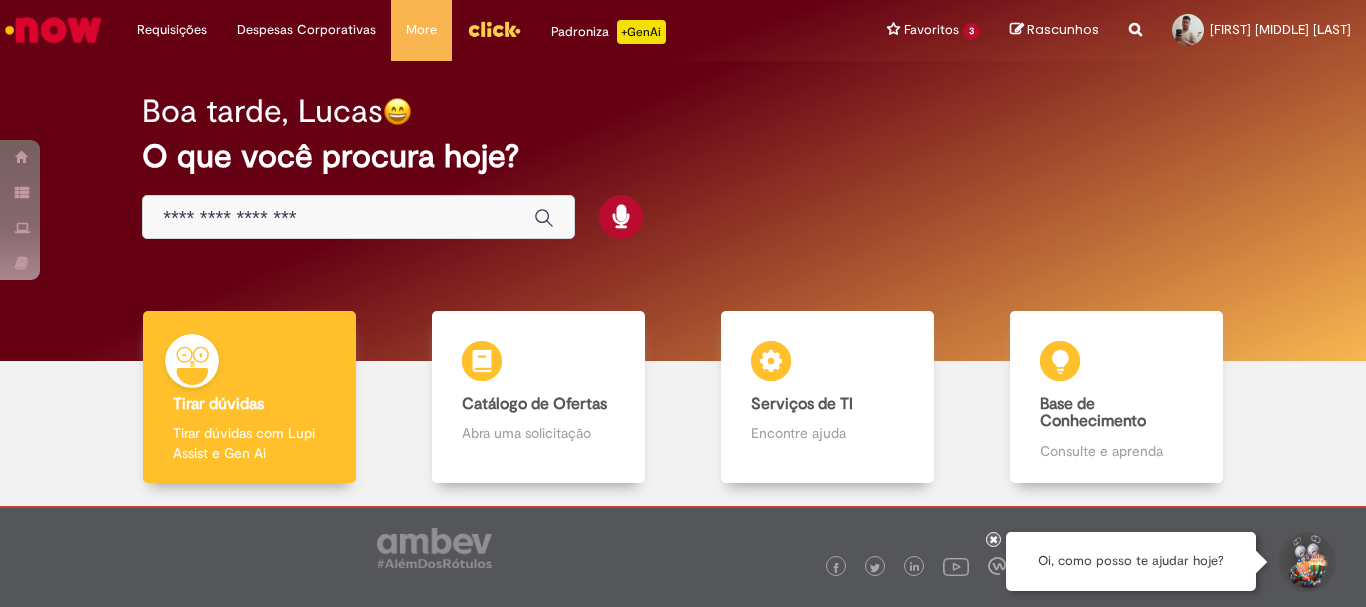 click at bounding box center (338, 218) 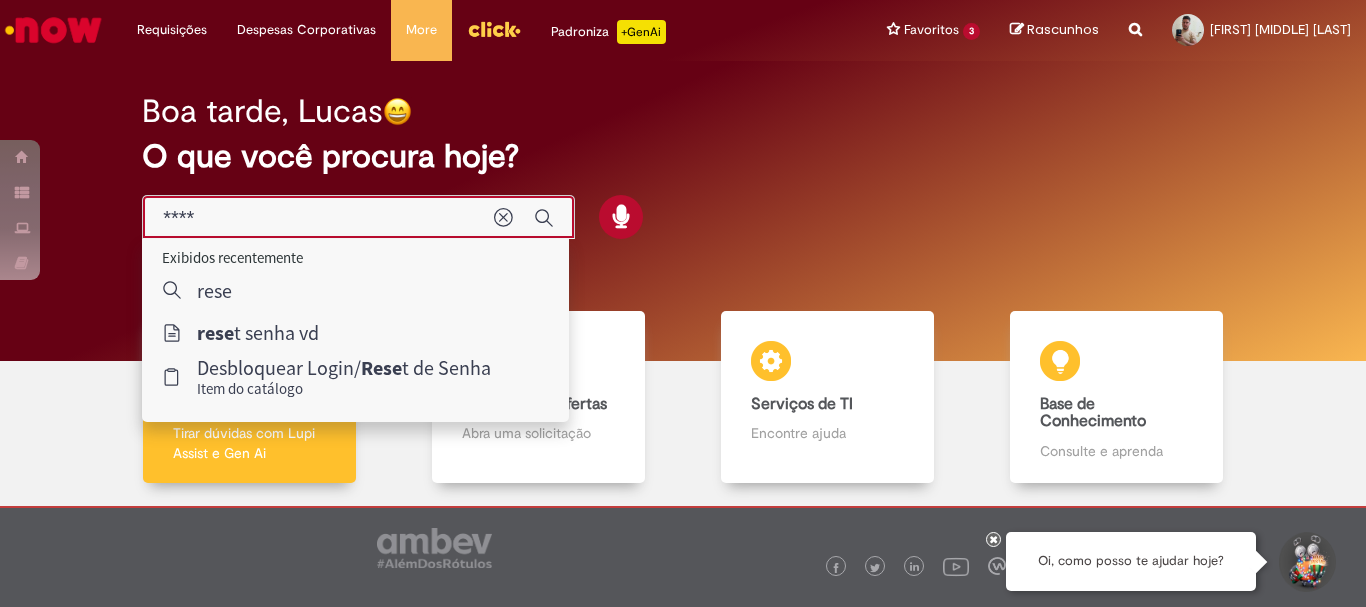 type on "*****" 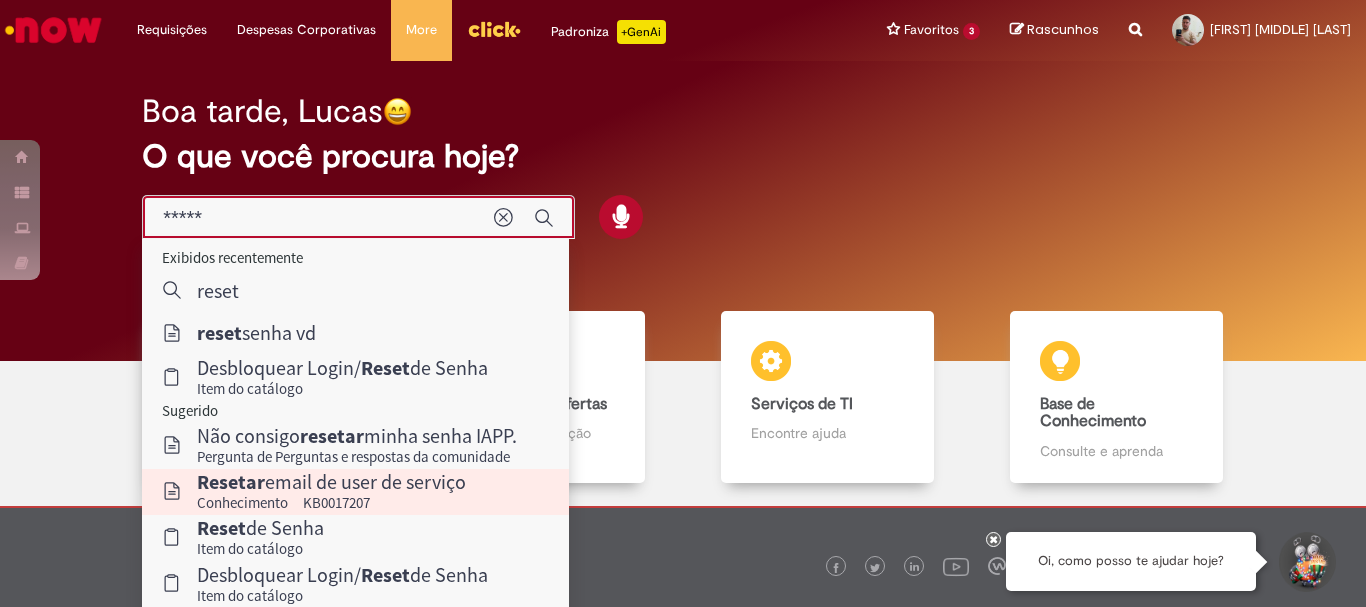 scroll, scrollTop: 98, scrollLeft: 0, axis: vertical 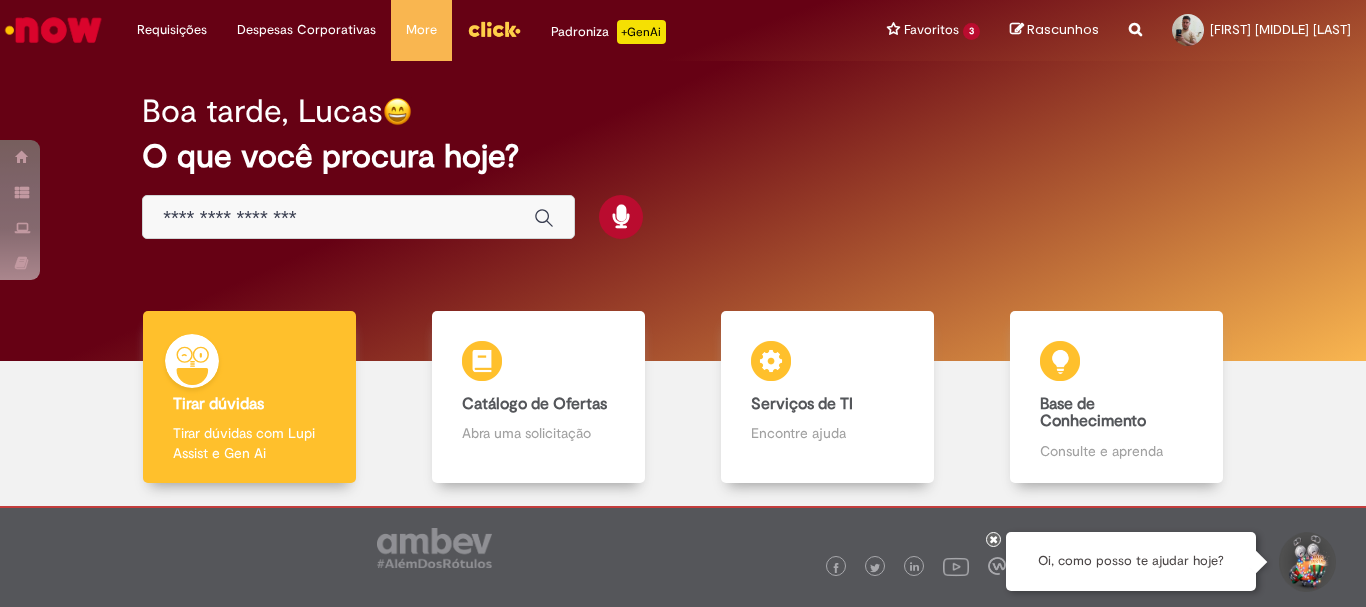 click at bounding box center (338, 218) 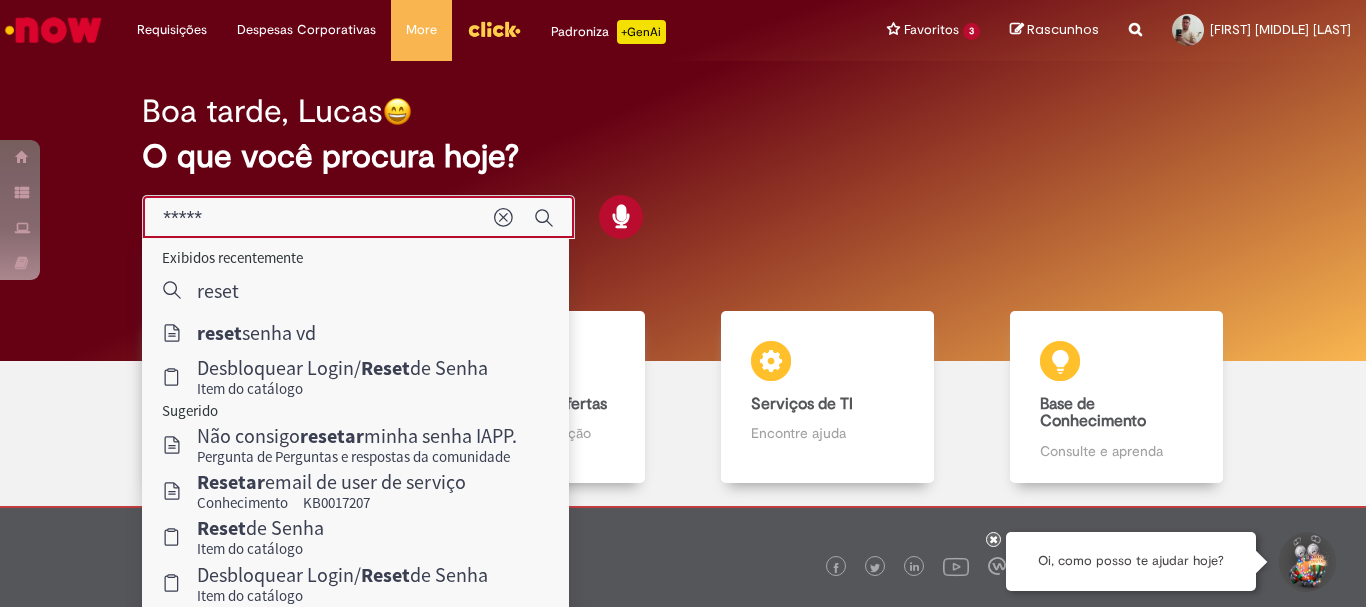 type on "*****" 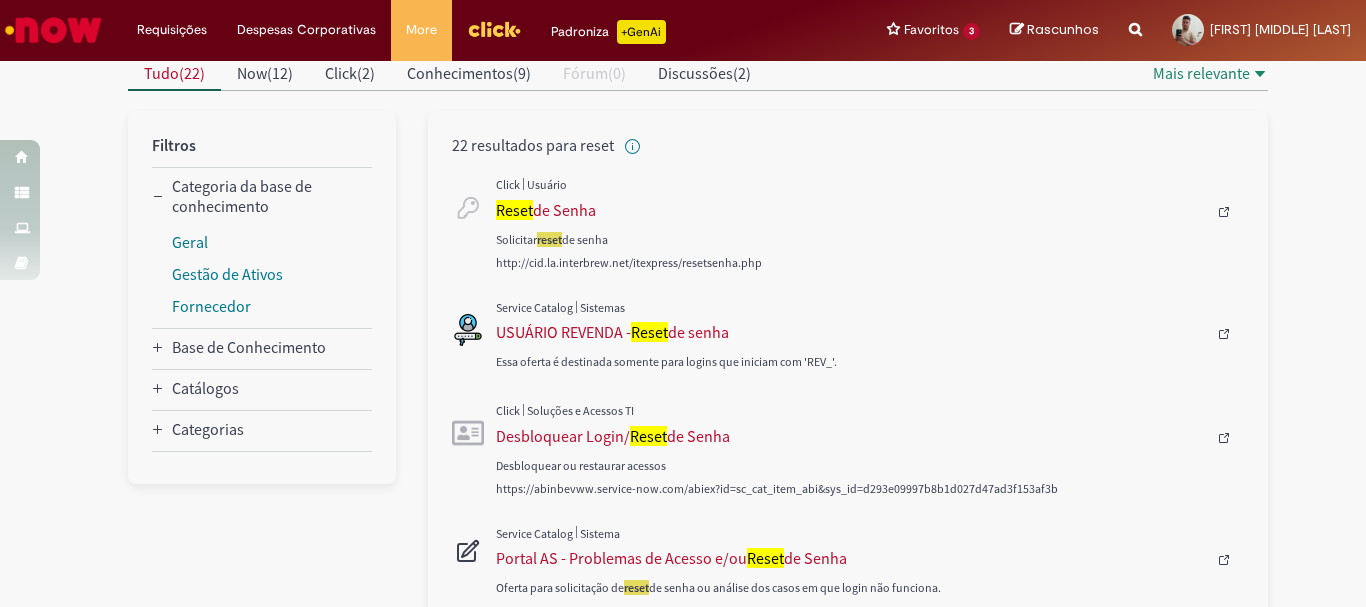 scroll, scrollTop: 300, scrollLeft: 0, axis: vertical 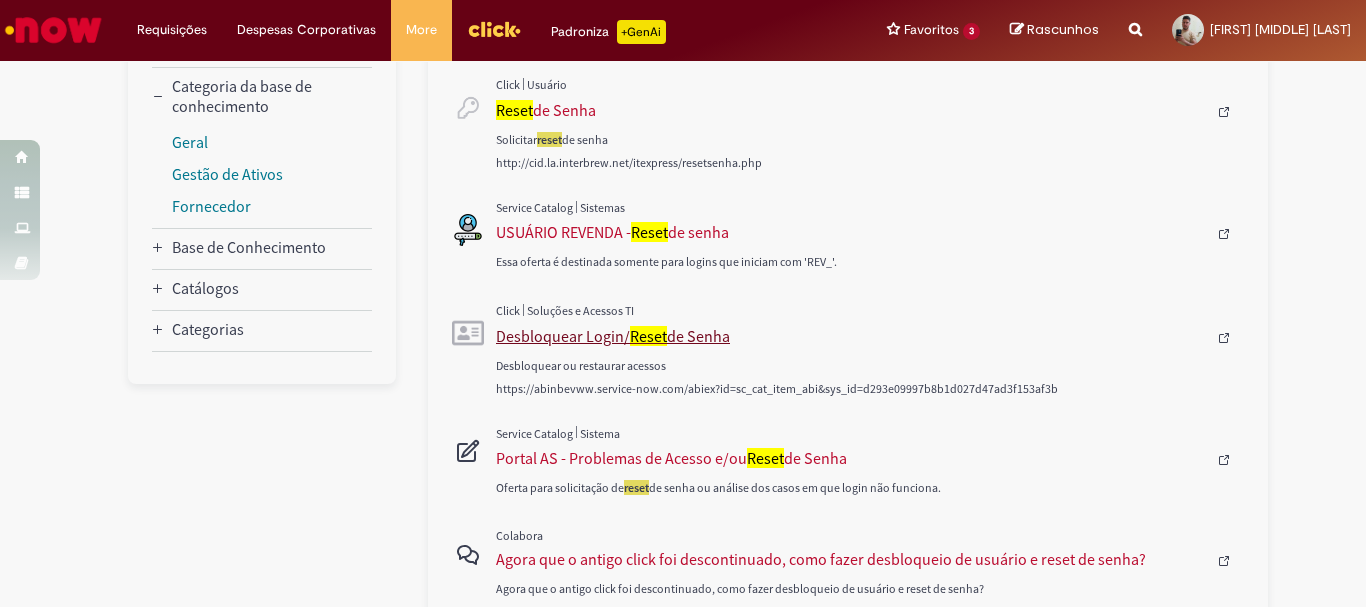 click on "Desbloquear Login/  Reset  de Senha" at bounding box center [851, 336] 